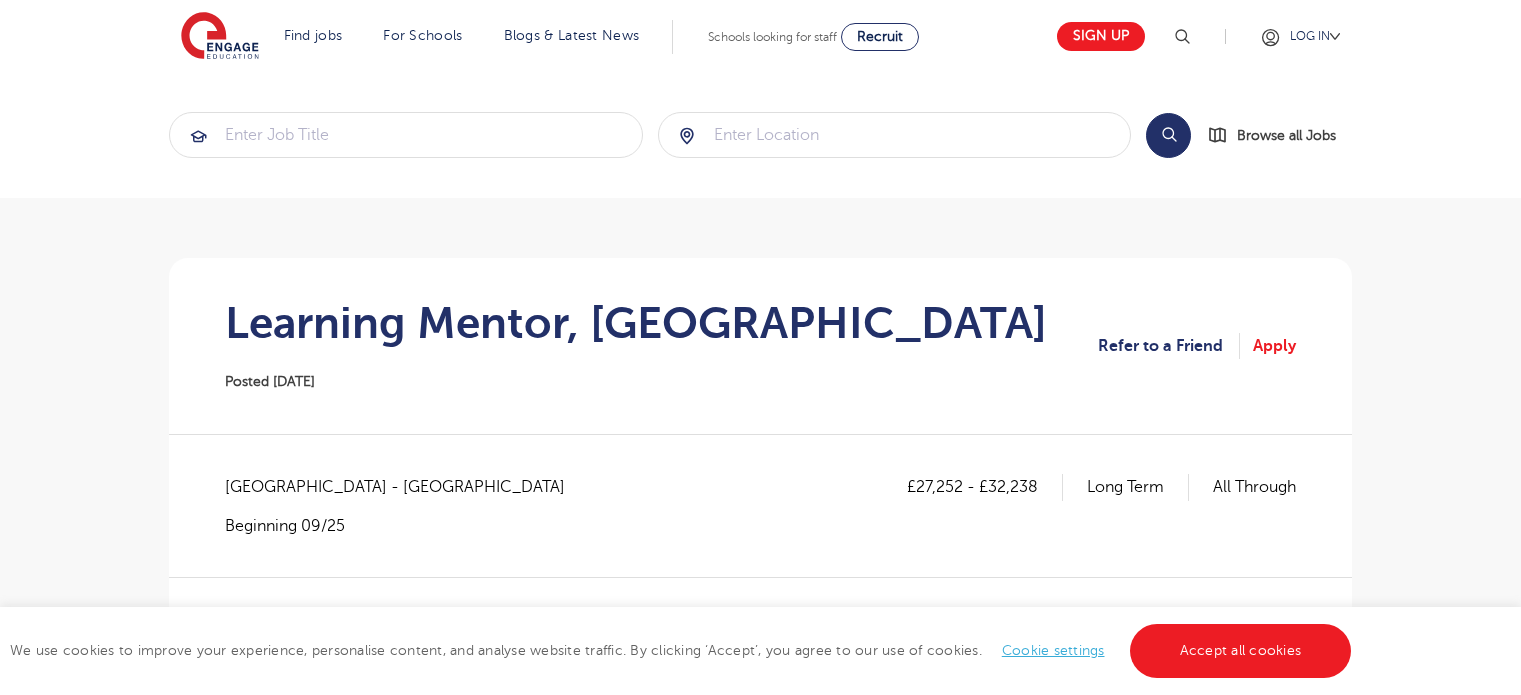 scroll, scrollTop: 0, scrollLeft: 0, axis: both 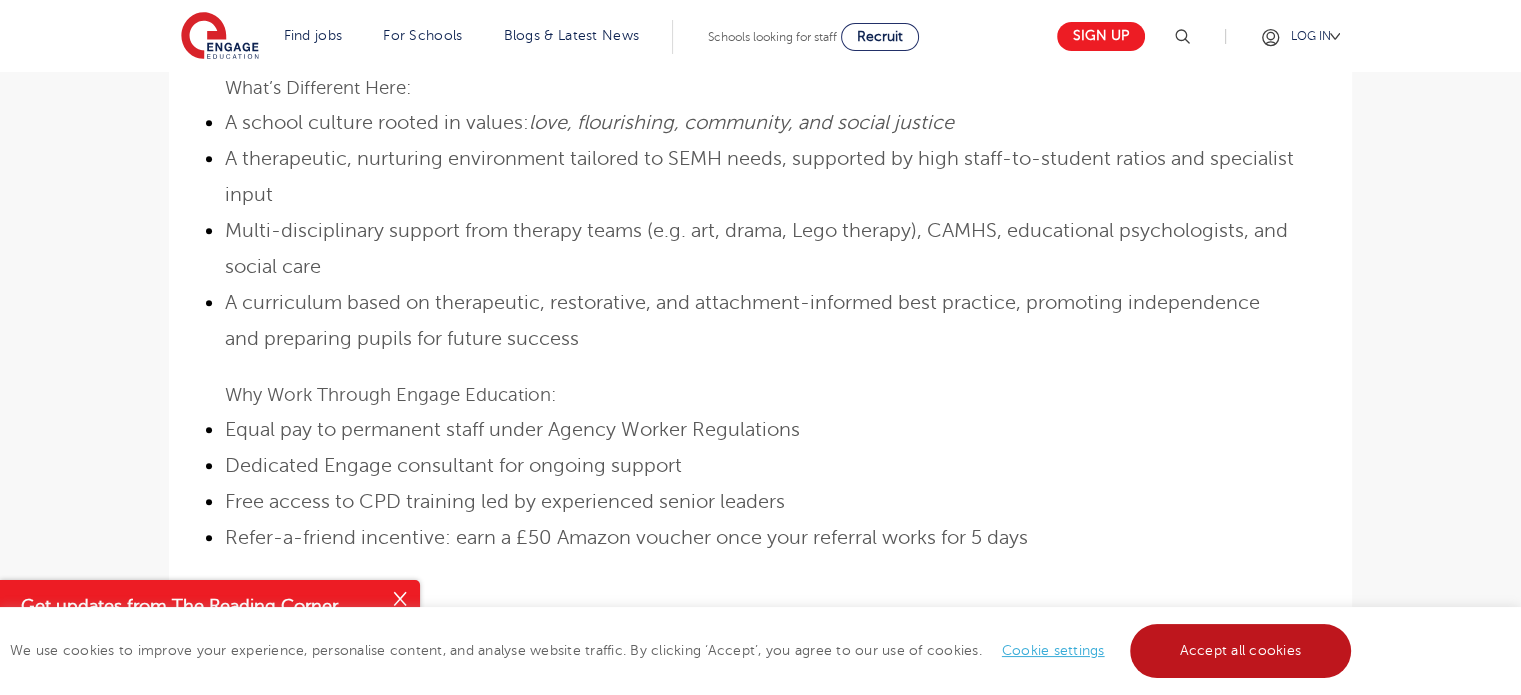 click on "Accept all cookies" at bounding box center (1241, 651) 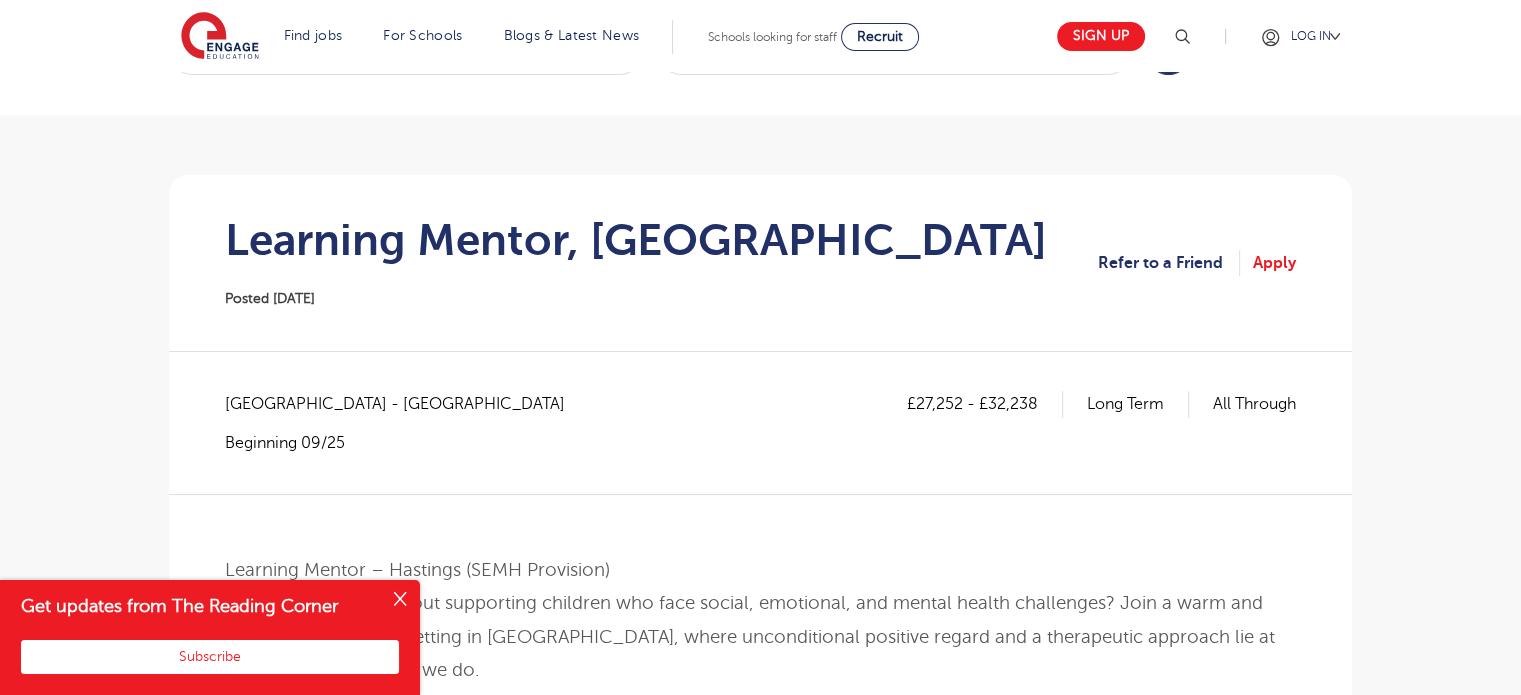 scroll, scrollTop: 87, scrollLeft: 0, axis: vertical 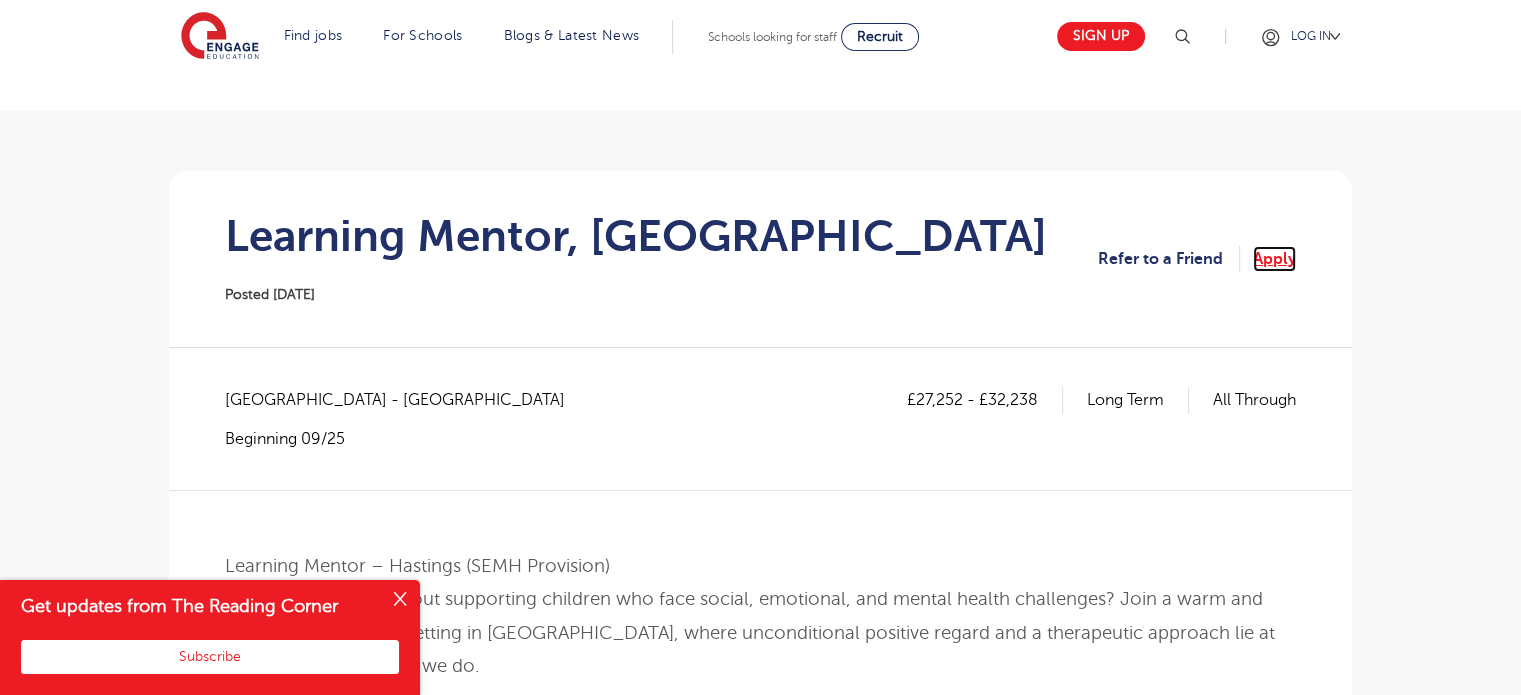 click on "Apply" at bounding box center (1274, 259) 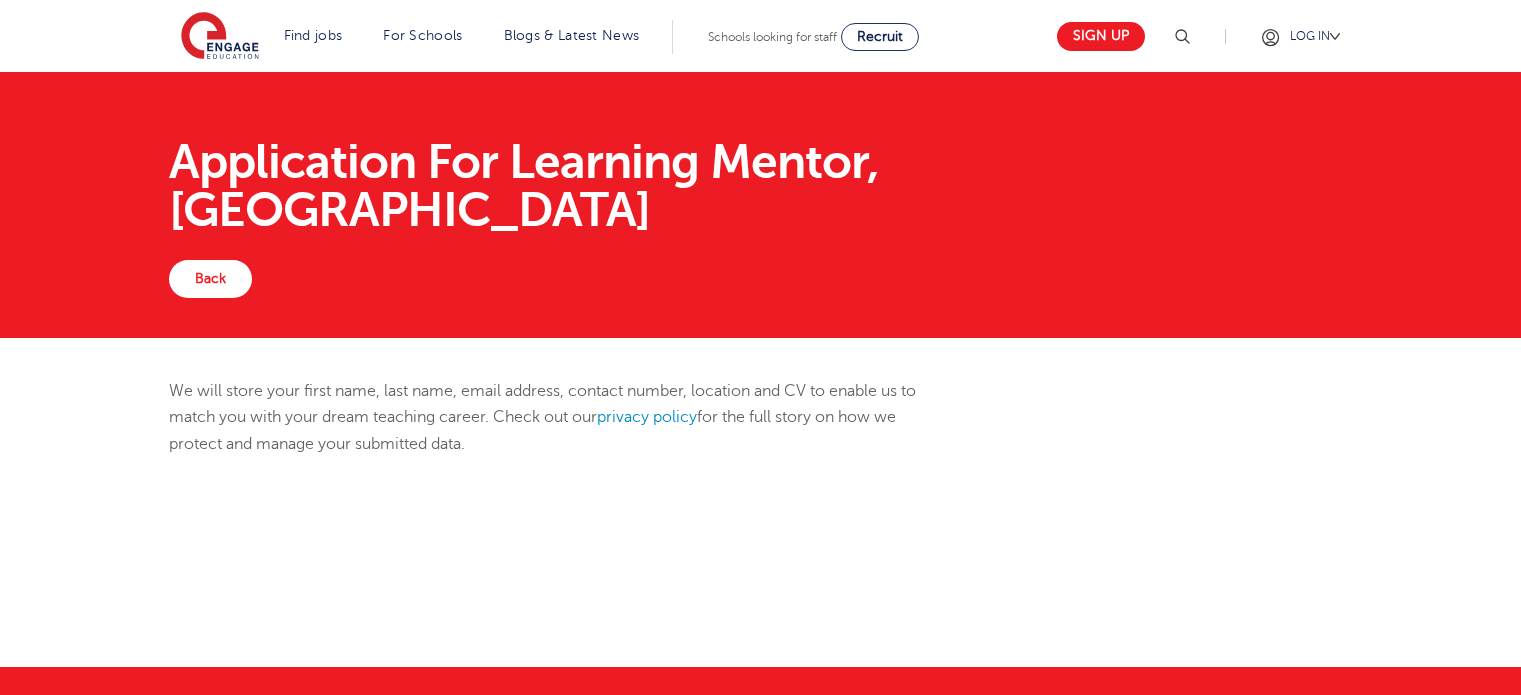 scroll, scrollTop: 0, scrollLeft: 0, axis: both 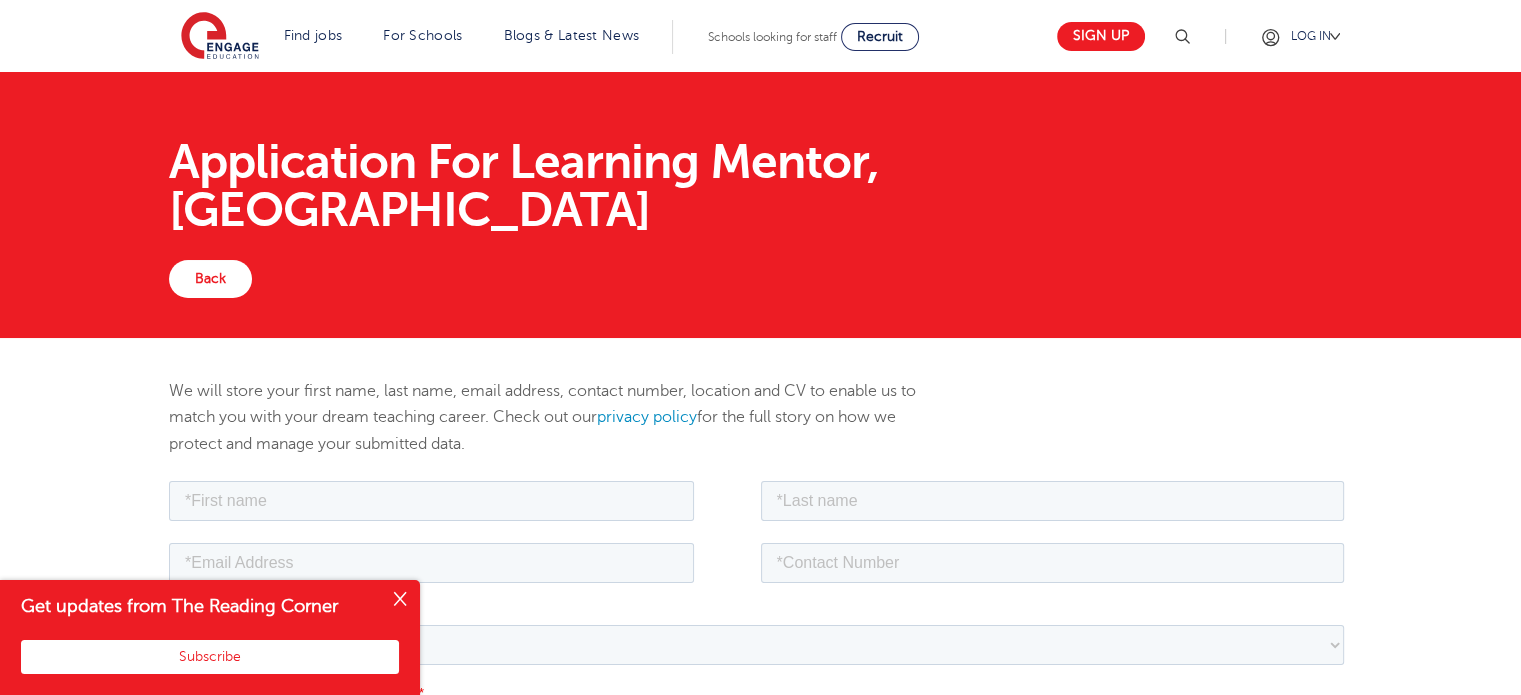click at bounding box center (400, 600) 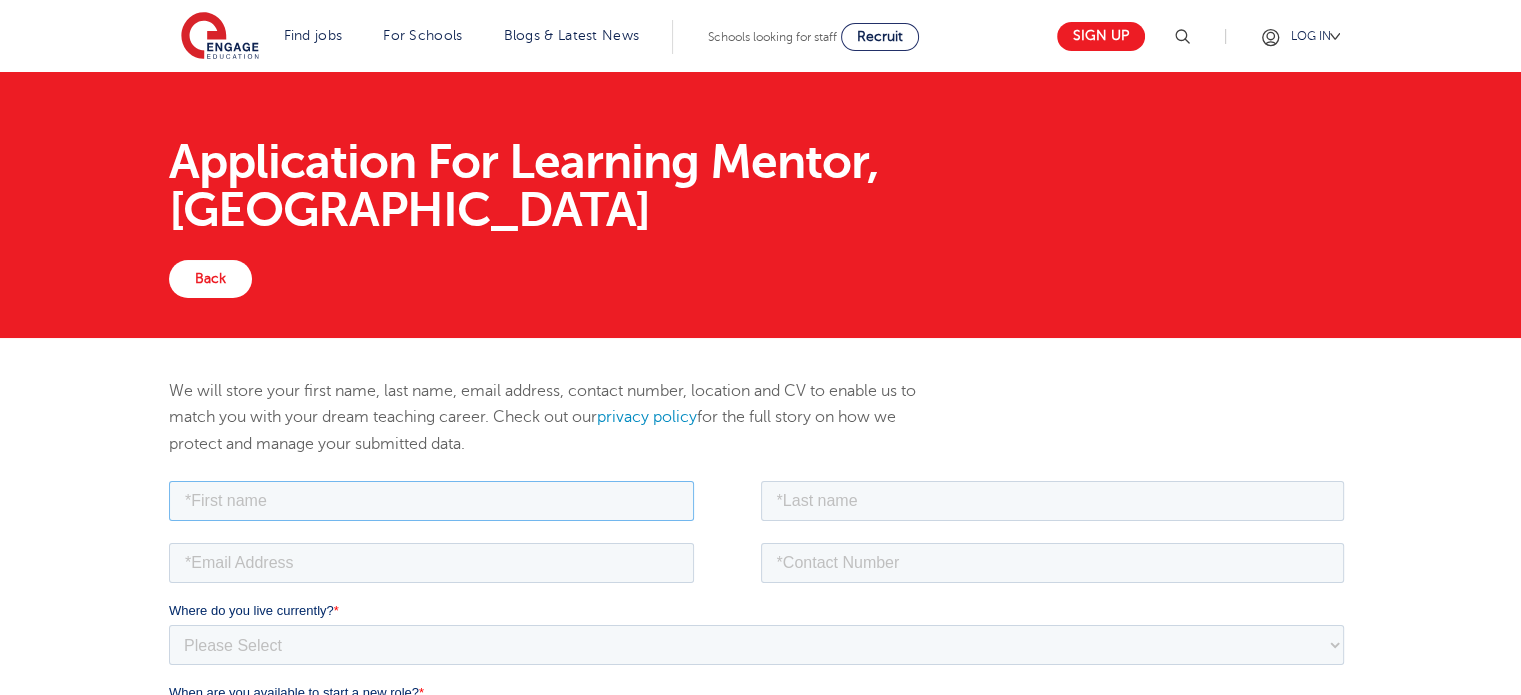 click at bounding box center (431, 500) 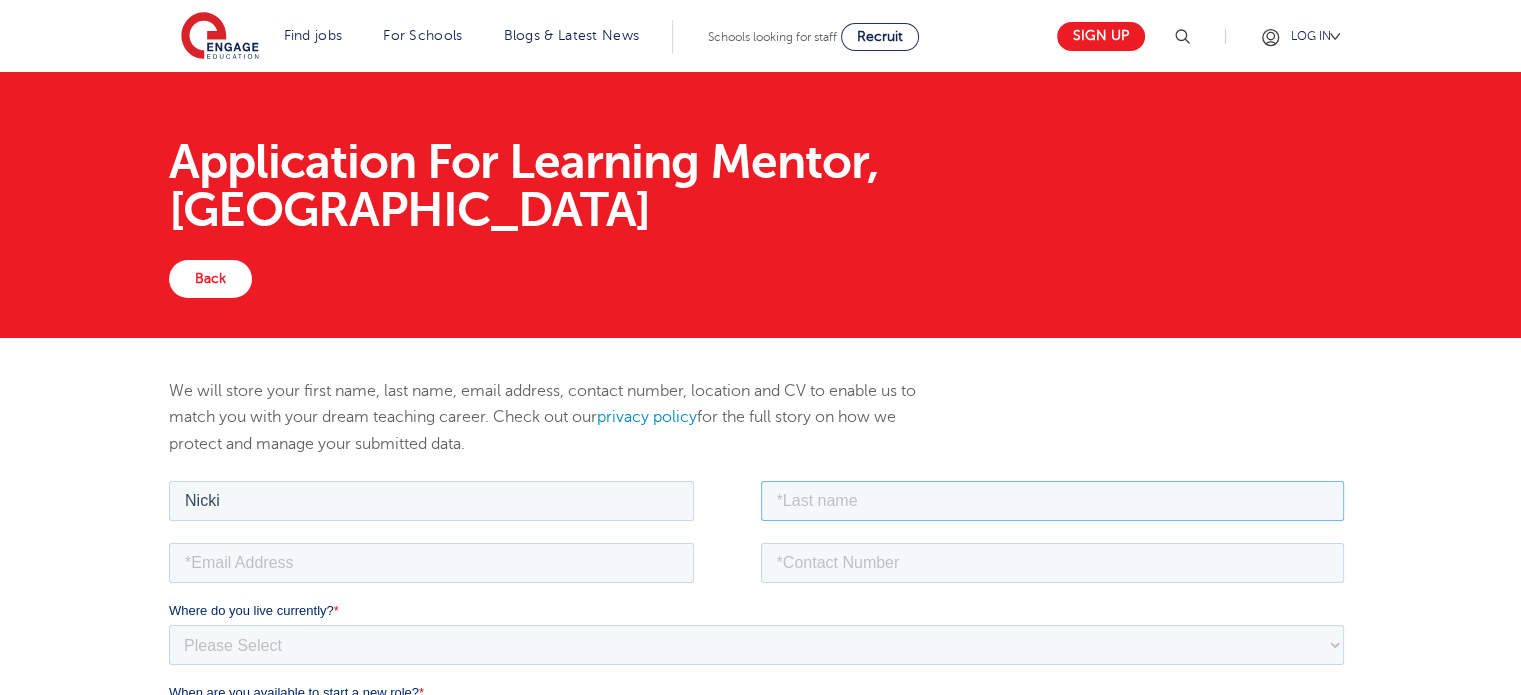 type on "Taylor" 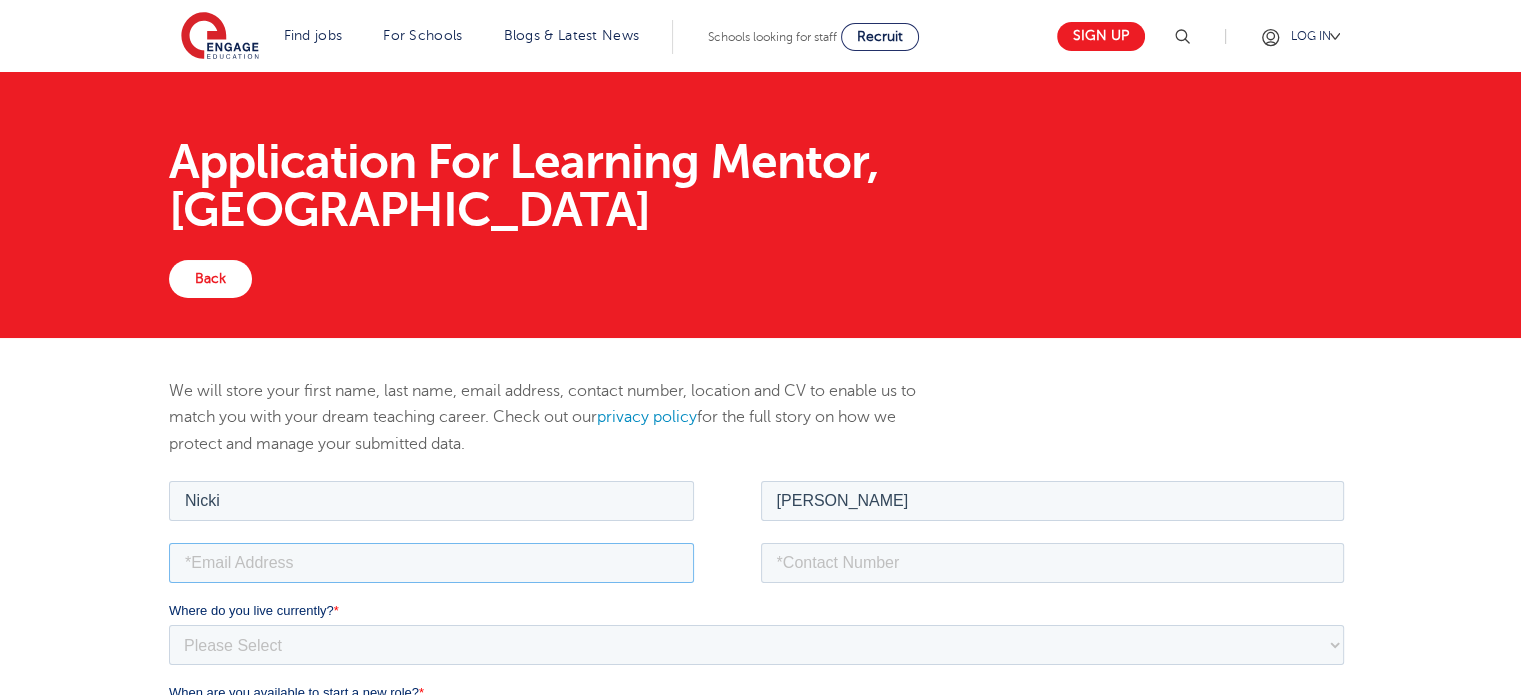 type on "njanetaylor@hotmail.com" 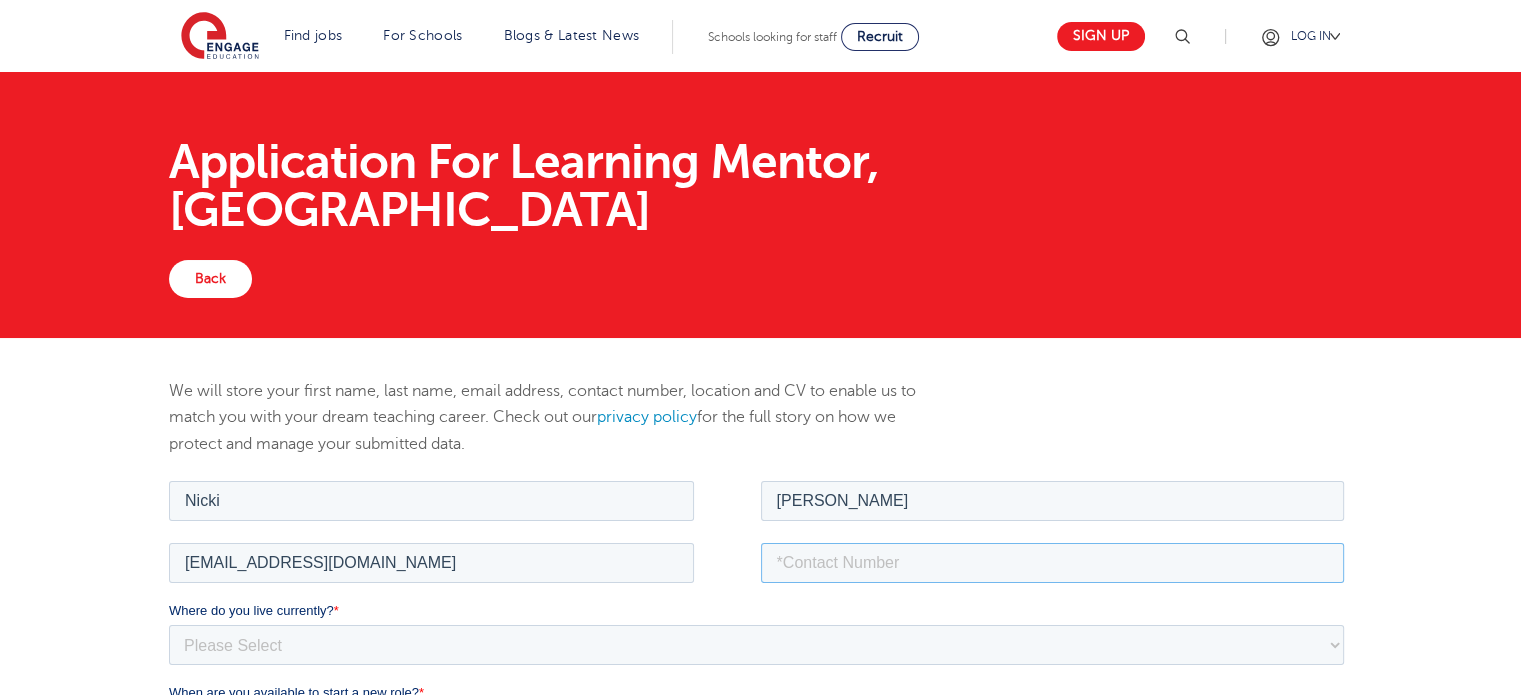 type on "07961402313" 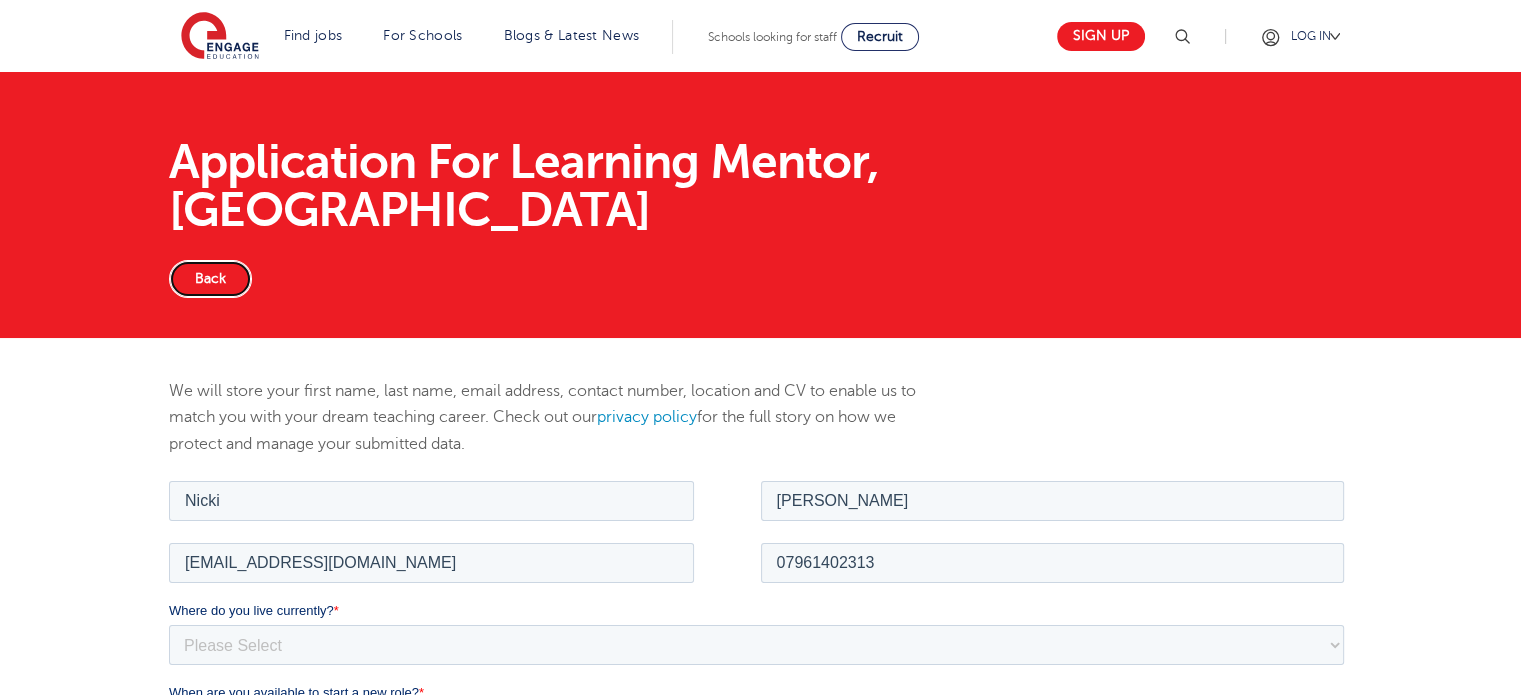 click on "Back" at bounding box center (210, 279) 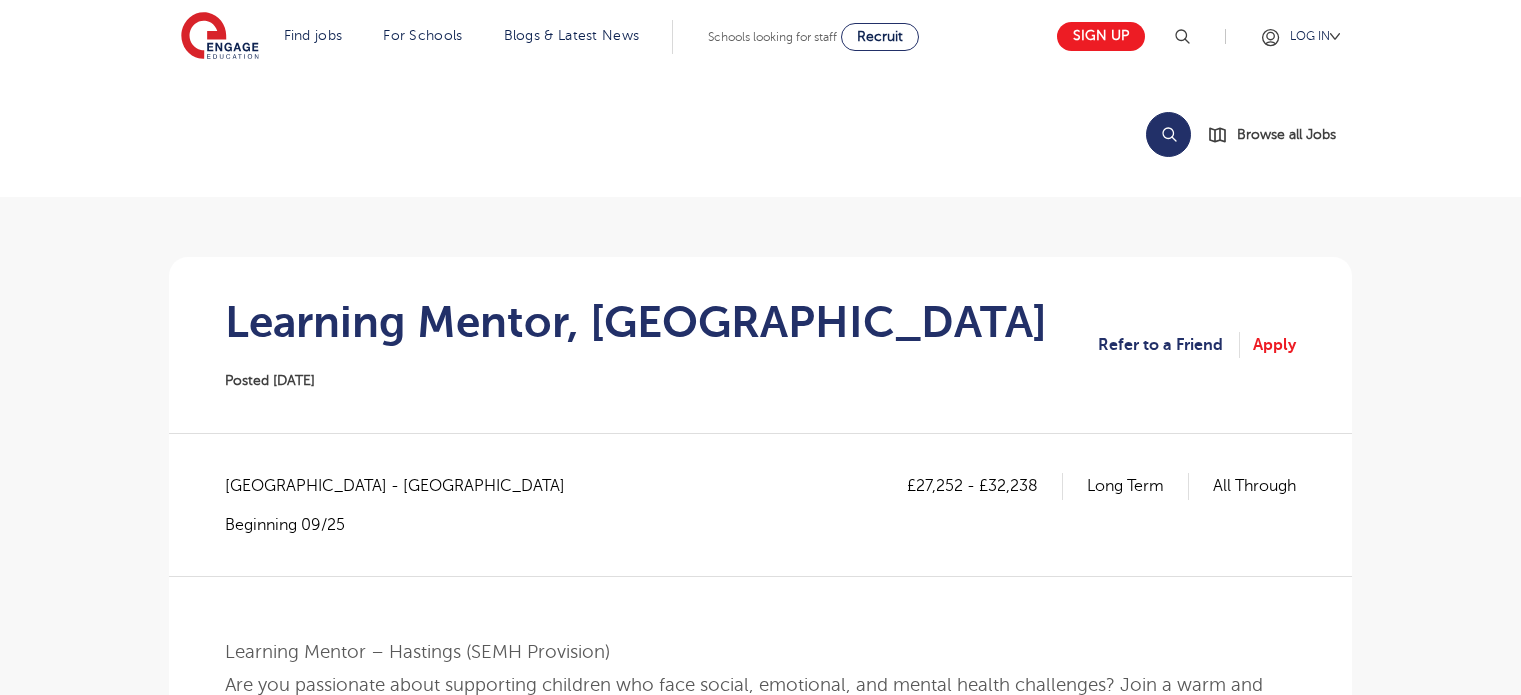 scroll, scrollTop: 0, scrollLeft: 0, axis: both 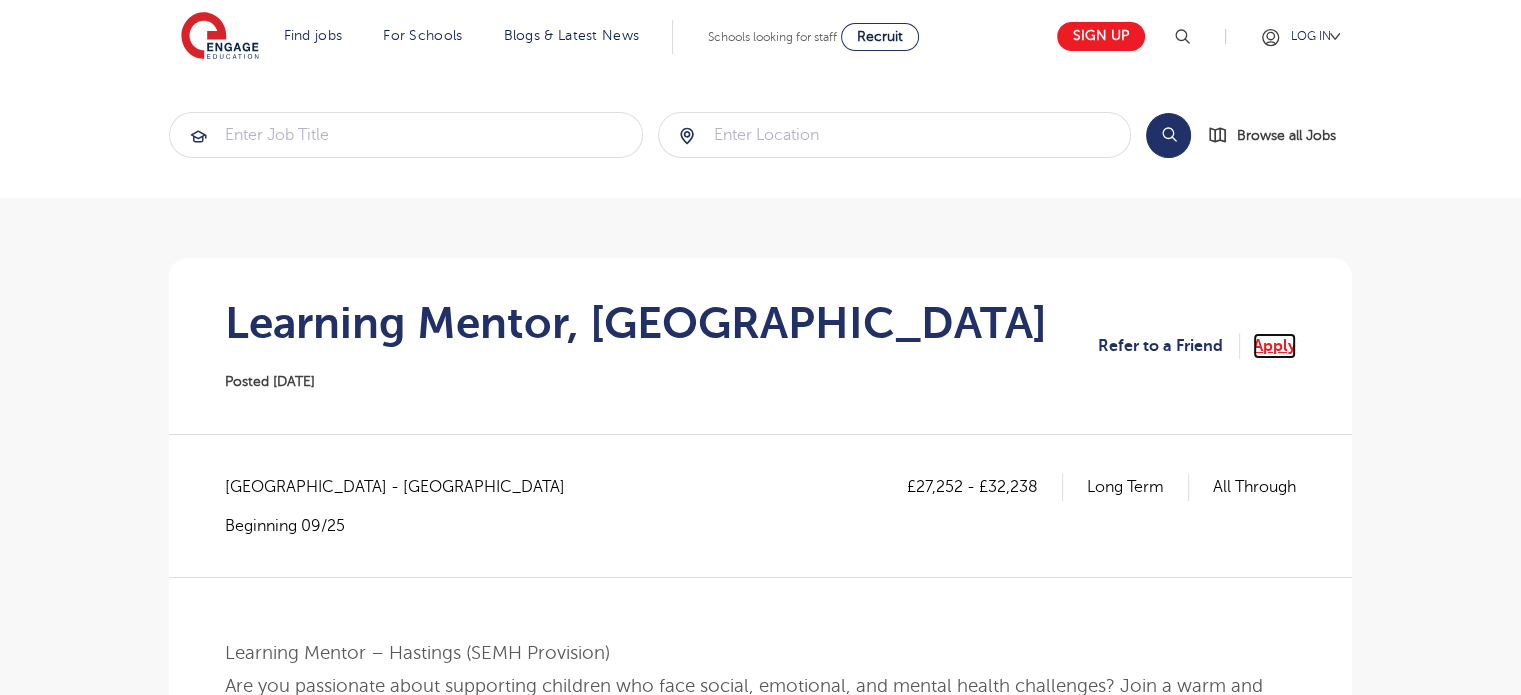click on "Apply" at bounding box center [1274, 346] 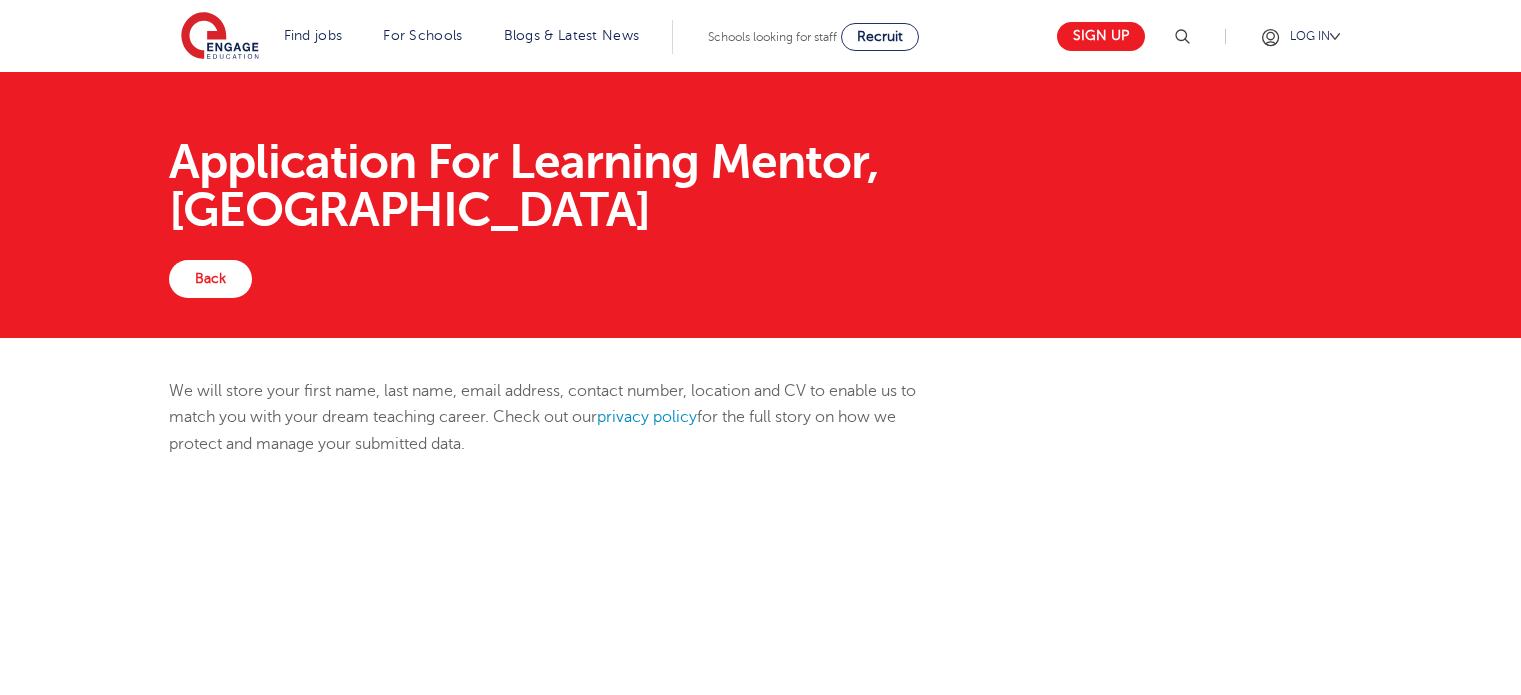 scroll, scrollTop: 0, scrollLeft: 0, axis: both 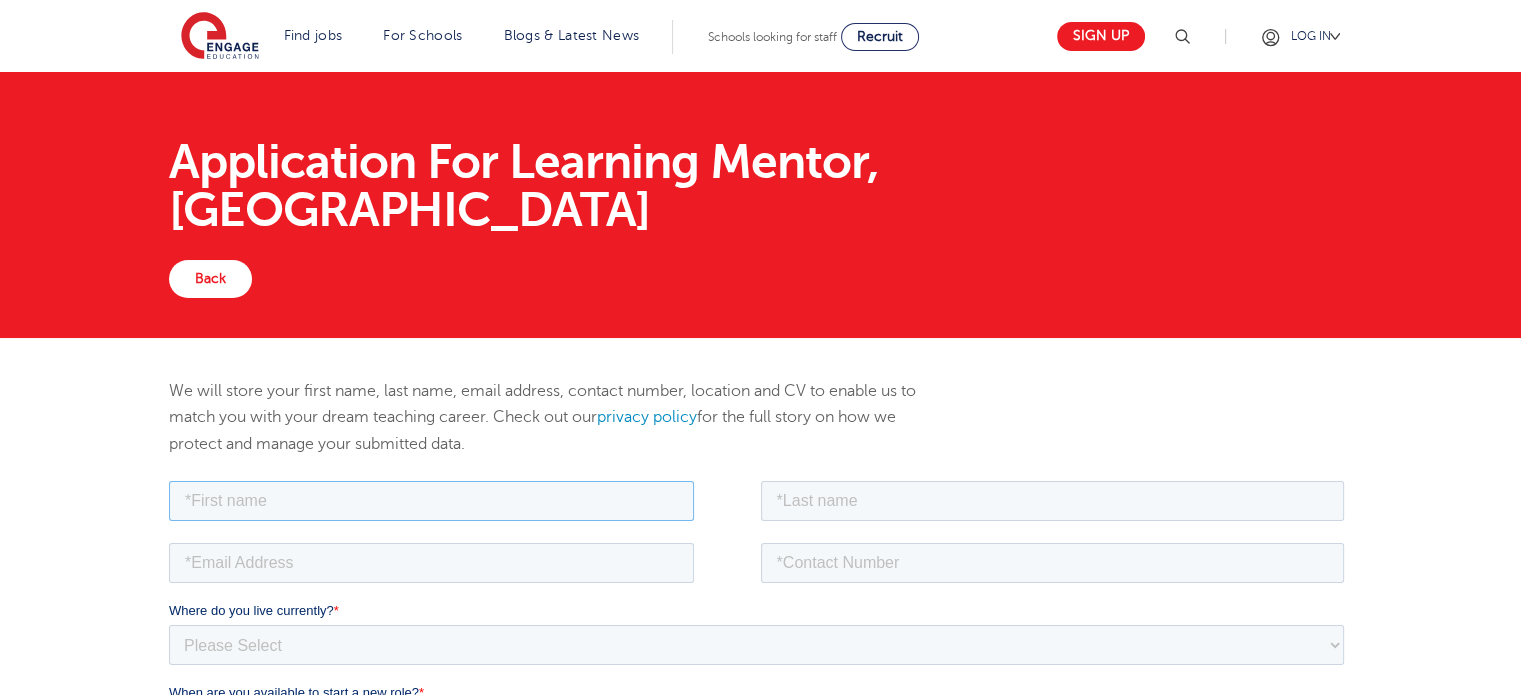 click at bounding box center [431, 500] 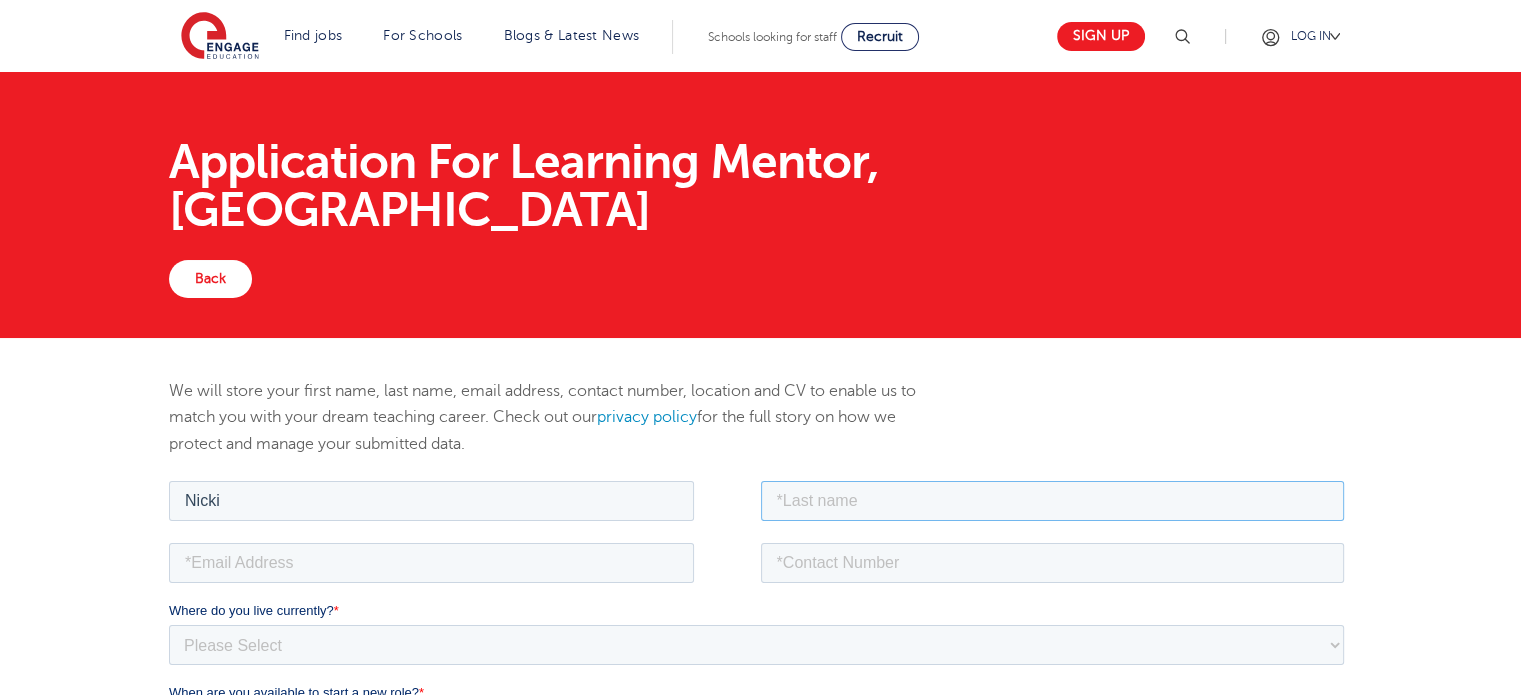 type on "Taylor" 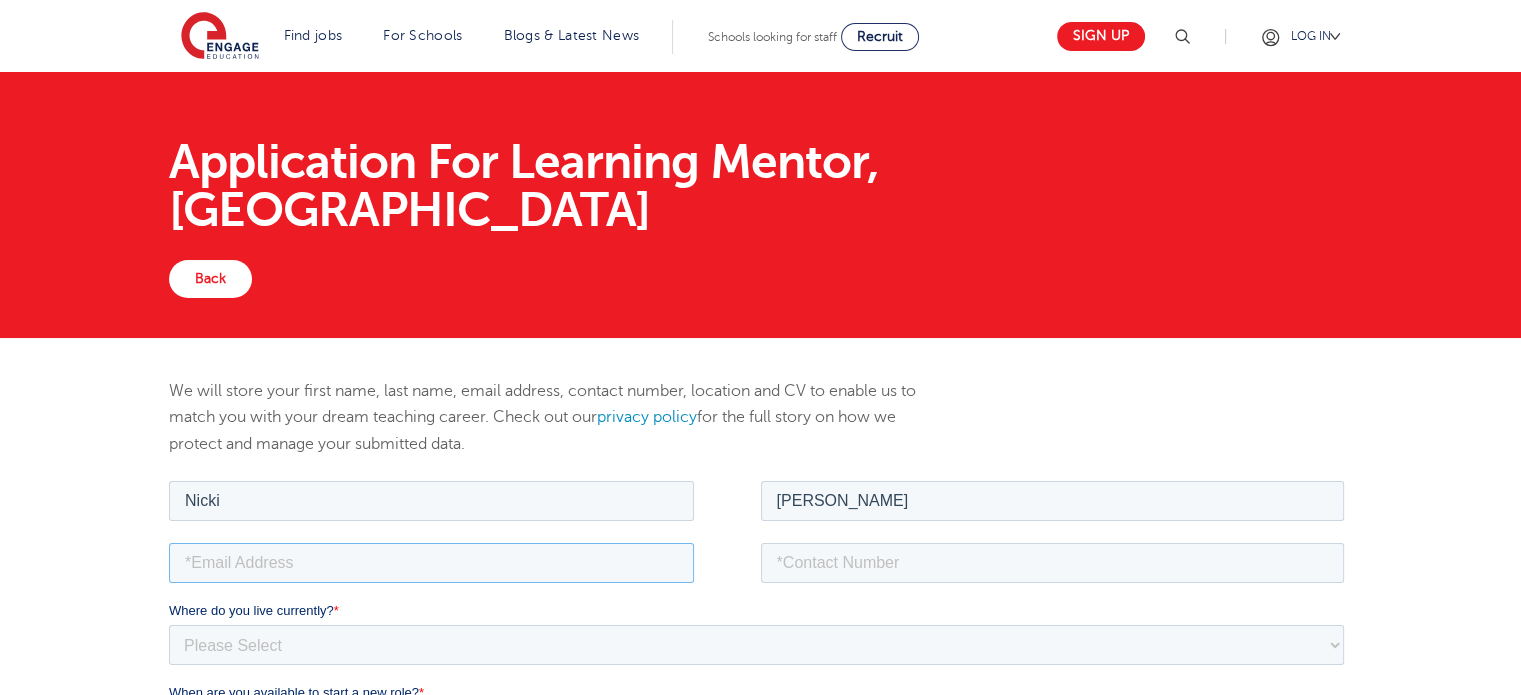 type on "njanetaylor@hotmail.com" 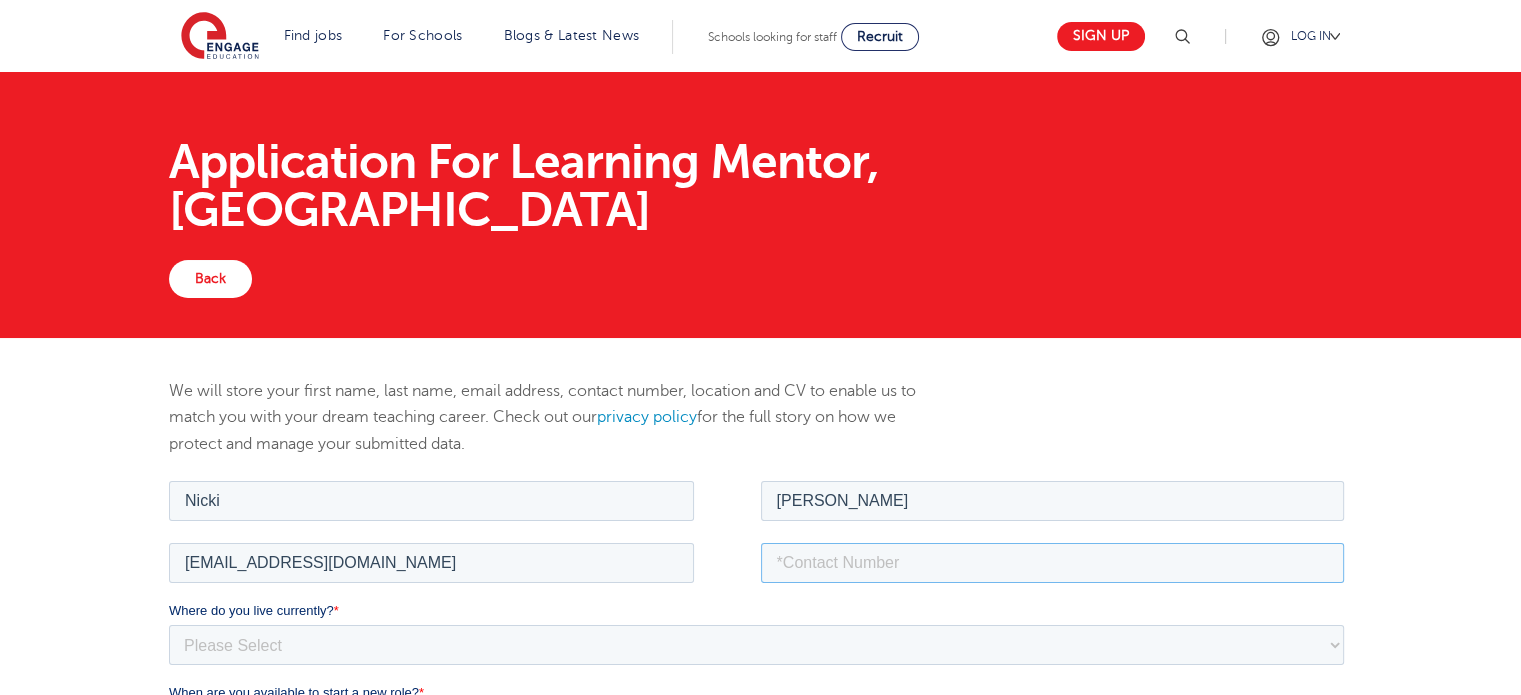 type on "07961402313" 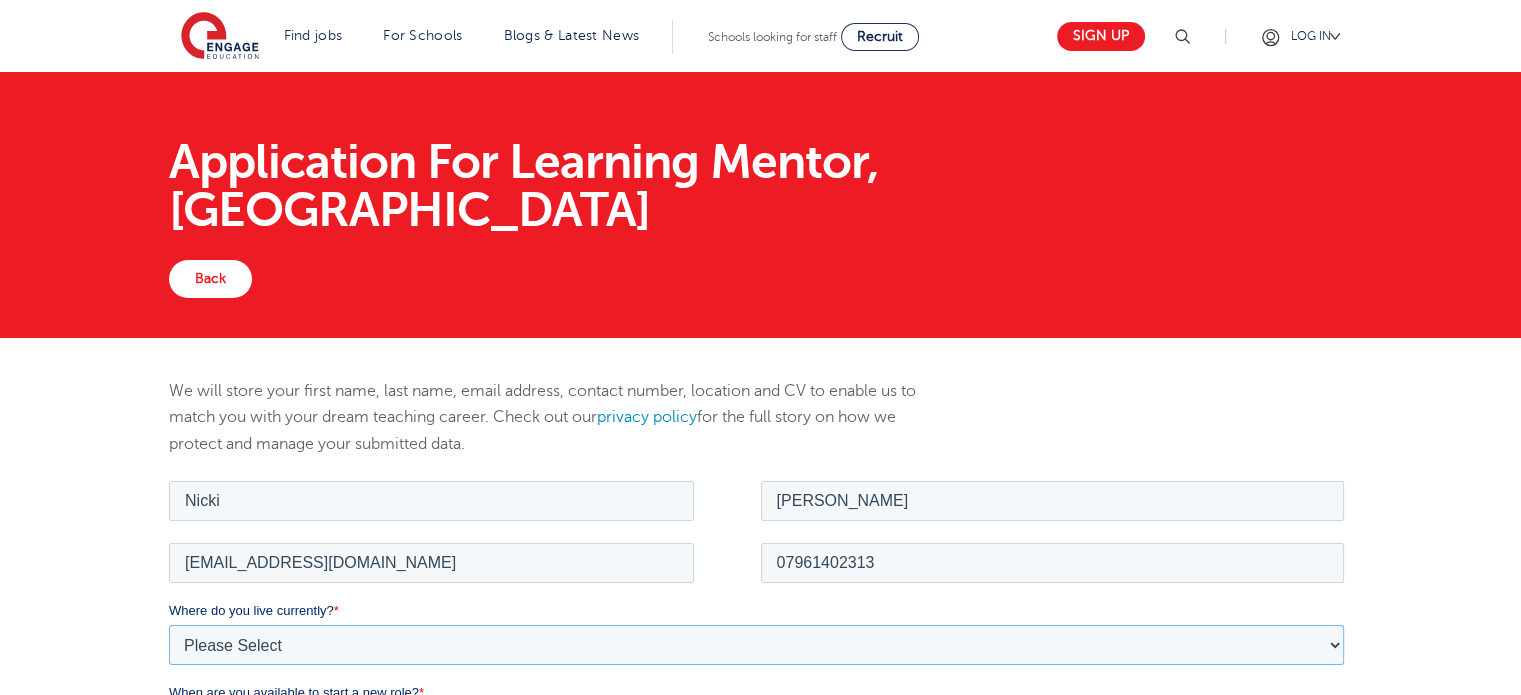 click on "Please Select UK Canada Ireland Australia New Zealand Europe USA South Africa Jamaica Africa Asia Middle East South America Caribbean" at bounding box center [756, 644] 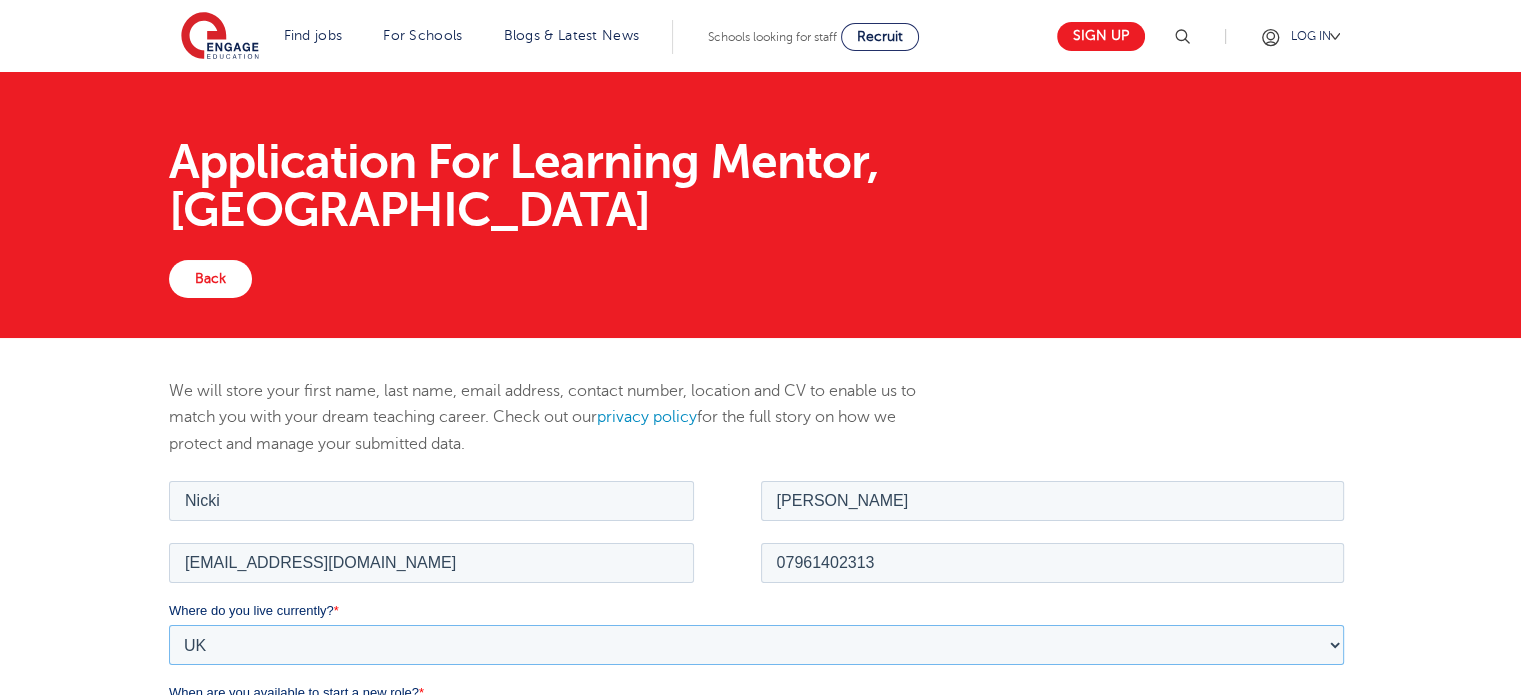 click on "Please Select UK Canada Ireland Australia New Zealand Europe USA South Africa Jamaica Africa Asia Middle East South America Caribbean" at bounding box center [756, 644] 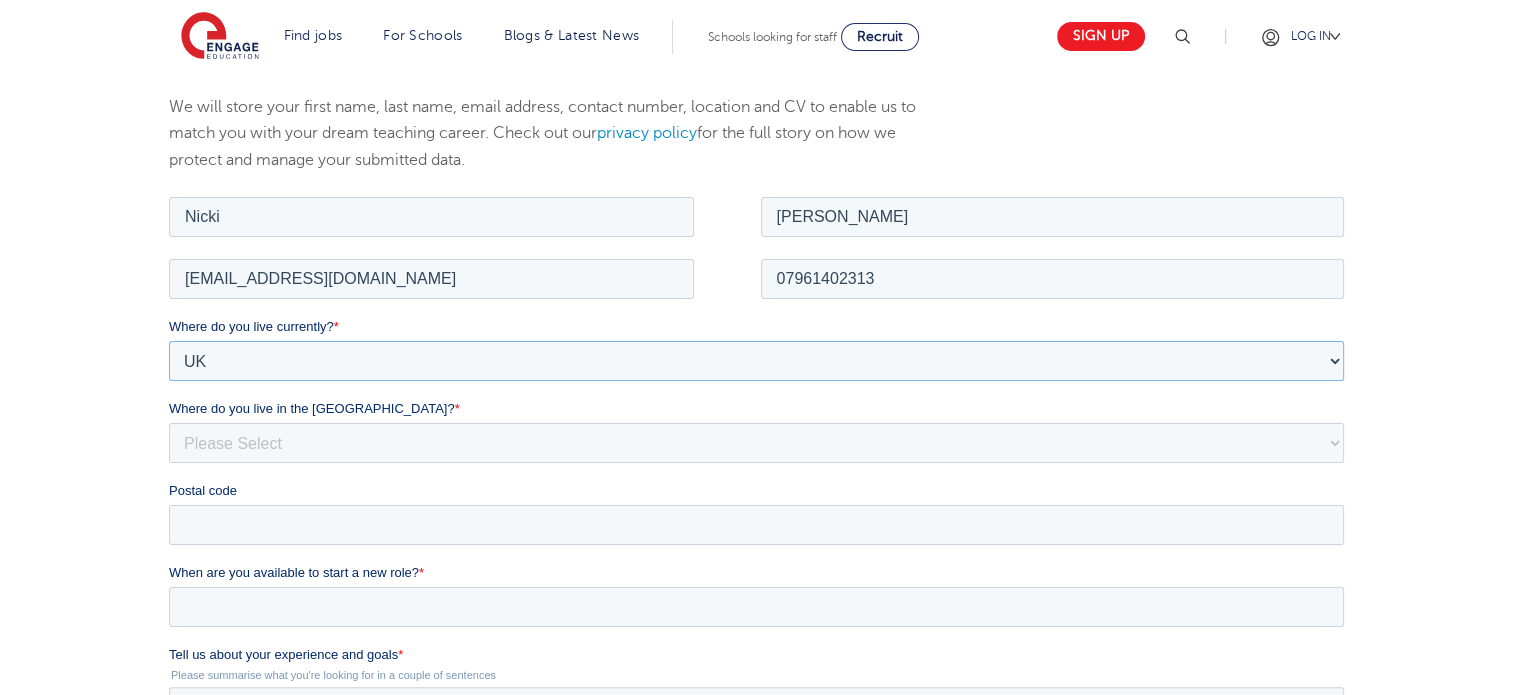 scroll, scrollTop: 288, scrollLeft: 0, axis: vertical 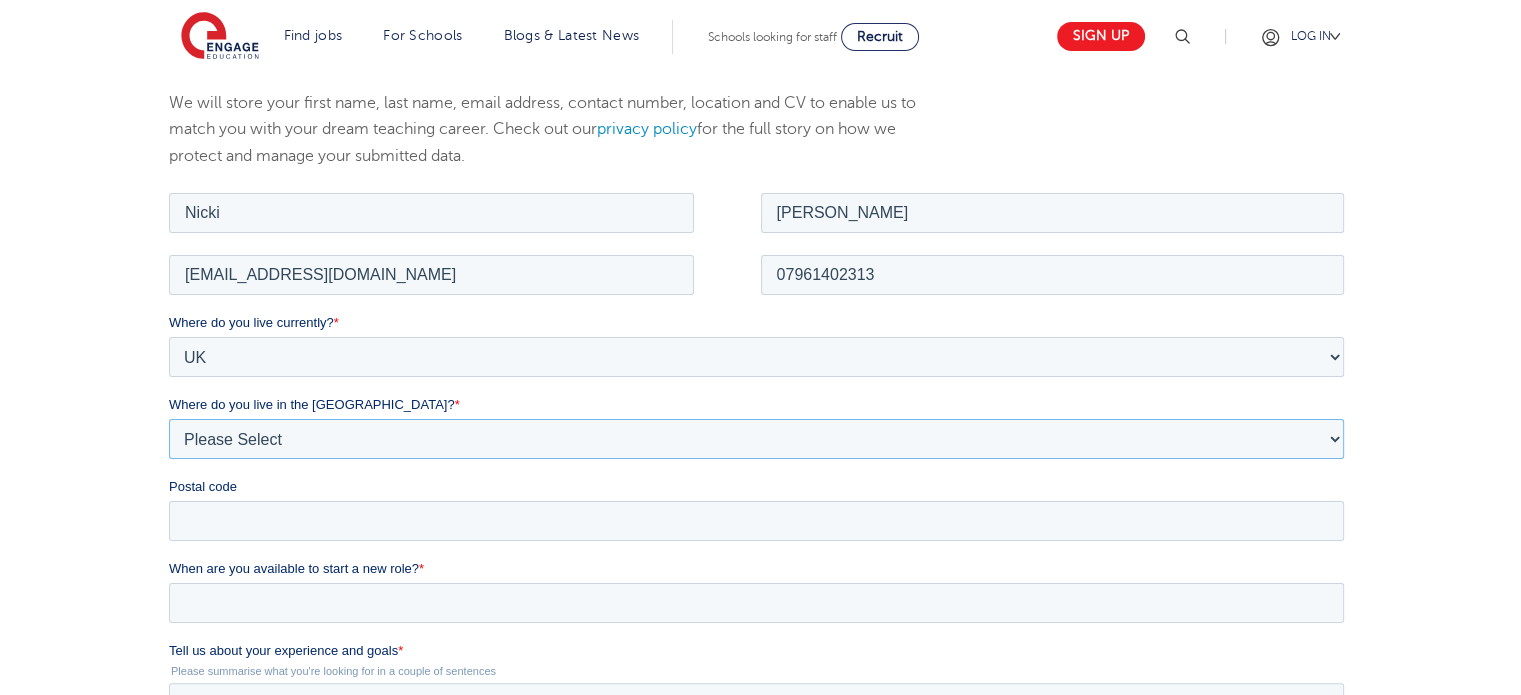 click on "Please Select Overseas Barnsley Bedfordshire Berkshire Bournemouth Bracknell Forest Bradford Brighton and Hove Bristol Buckinghamshire Calderdale Cambridgeshire Cheshire City of London City of Plymouth Cornwall County Durham Cumbria Derbyshire Devon Doncaster Dorset Durham Durham and North Yorkshire East Riding of Yorkshire East Sussex Essex Gloucestershire Hampshire Herefordshire Hertfordshire Hull Isle of Wight Kent Kirklees Lancashire Leeds Leicestershire Lincolnshire London Luton Luton South Luton Town Centre Manchester Medway Merseyside Milton Keynes Norfolk Northamptonshire North Somerset Northumberland North Yorkshire Nottinghamshire Oxfordshire Peterborough Poole Portsmouth Reading Rotherham Rutland Sheffield Shropshire Slough Somerset Southampton Southend On Sea South Yorkshire Staffordshire Suffolk Surrey Thurrock Torbay Tyne and Wear Wakefield Warwickshire West Berkshire West Midlands West Sussex West Yorkshire Wiltshire Windsor and Maidenhead Wokingham Worcestershire York" at bounding box center (756, 438) 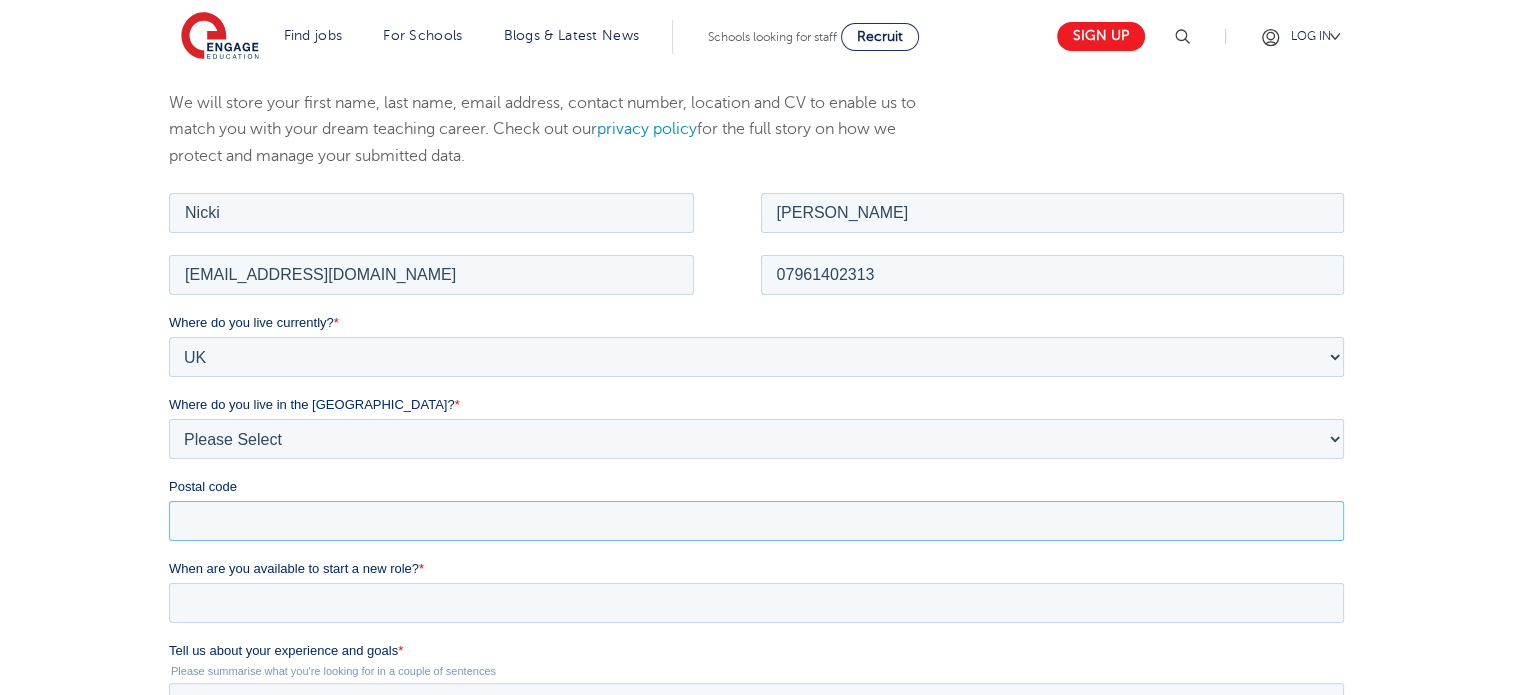 click on "Postal code" at bounding box center (756, 520) 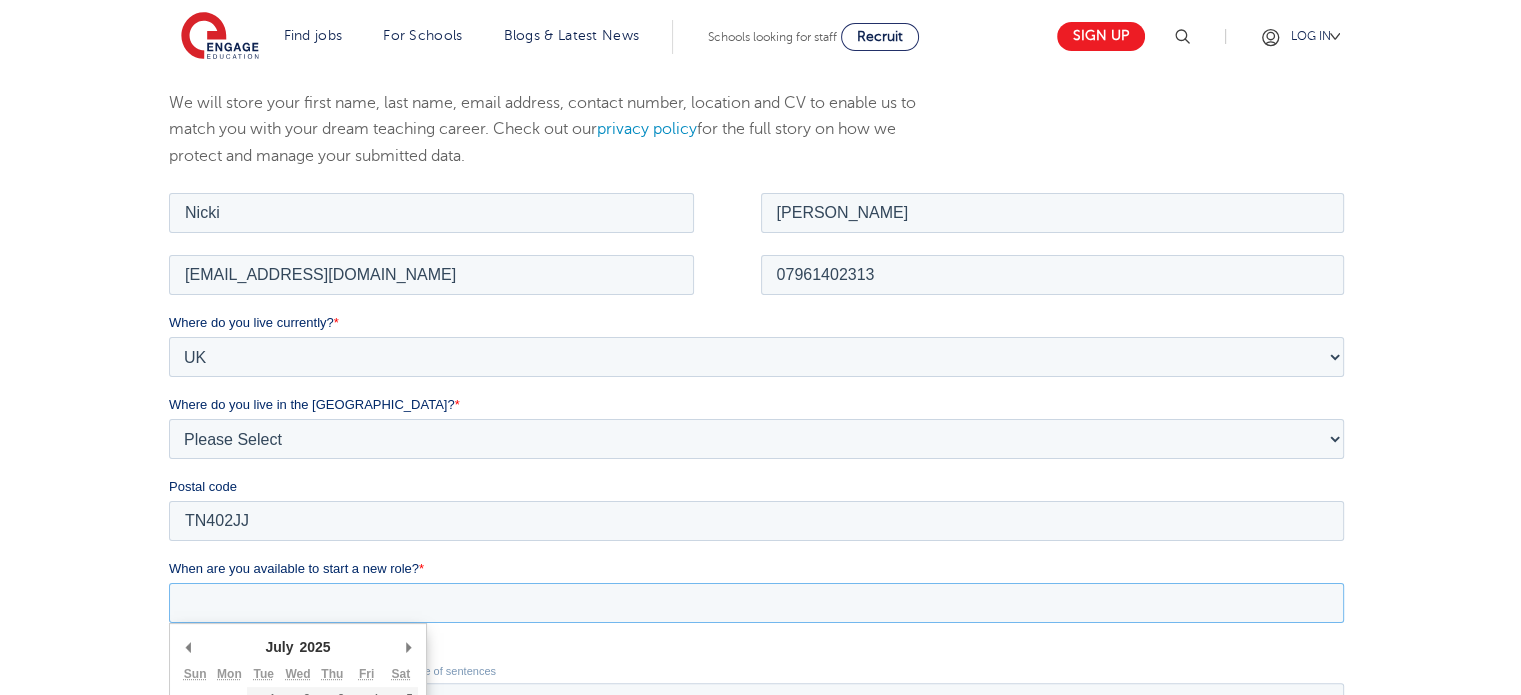 click on "When are you available to start a new role? *" at bounding box center [756, 602] 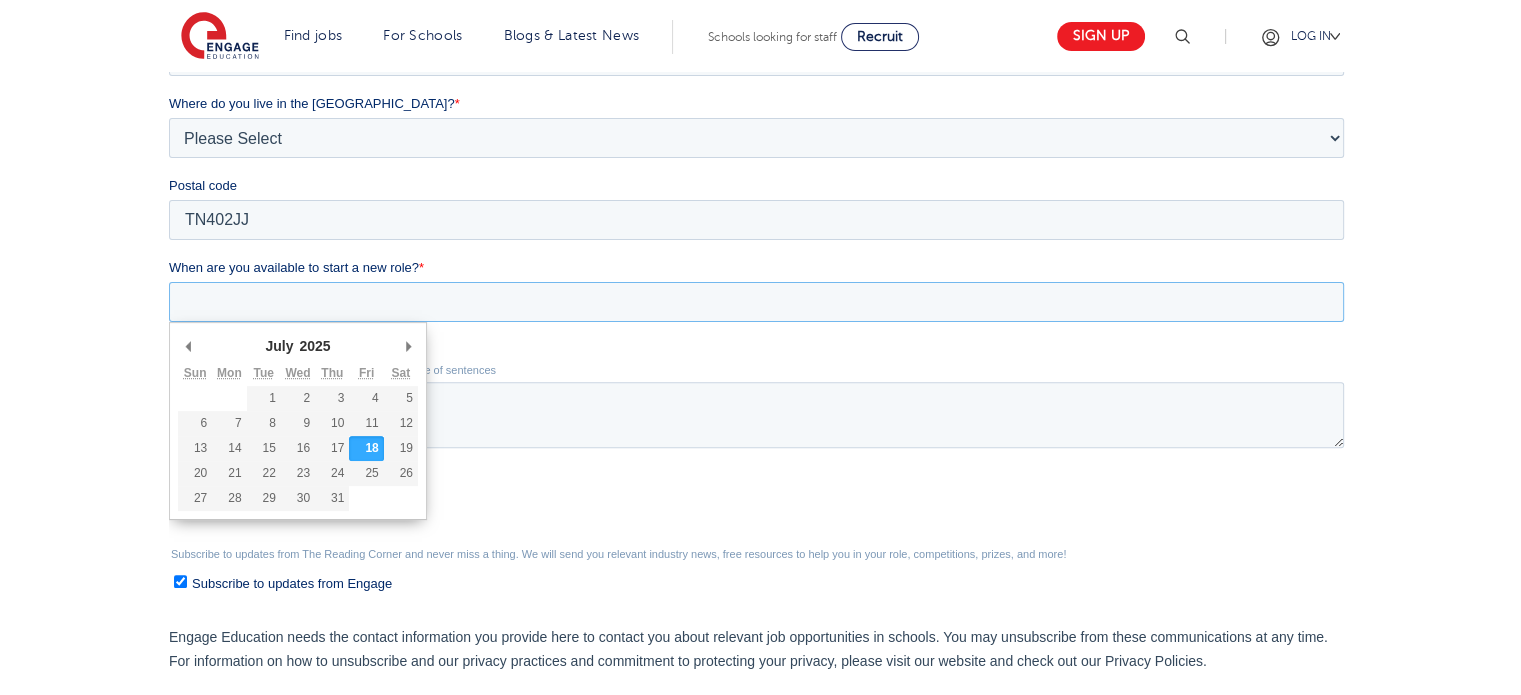 scroll, scrollTop: 596, scrollLeft: 0, axis: vertical 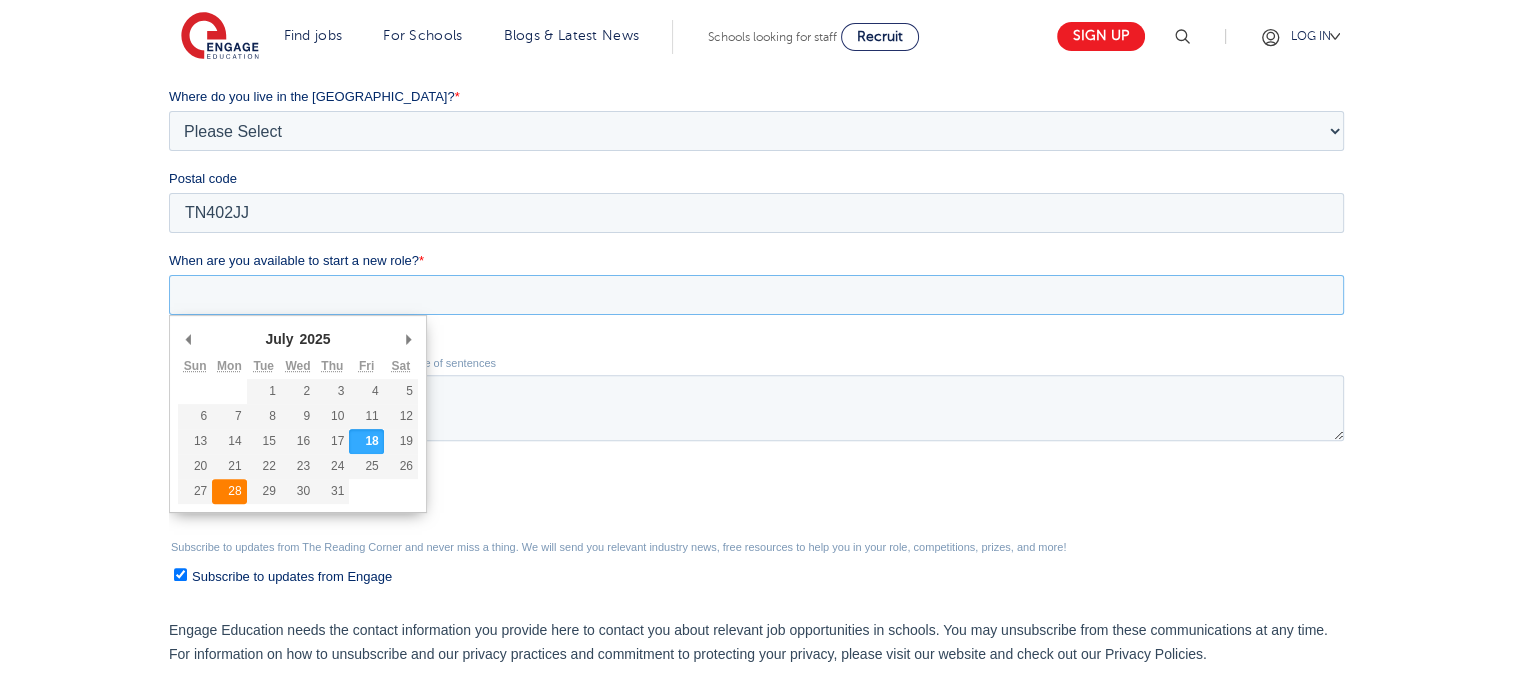 type on "2025-07-28" 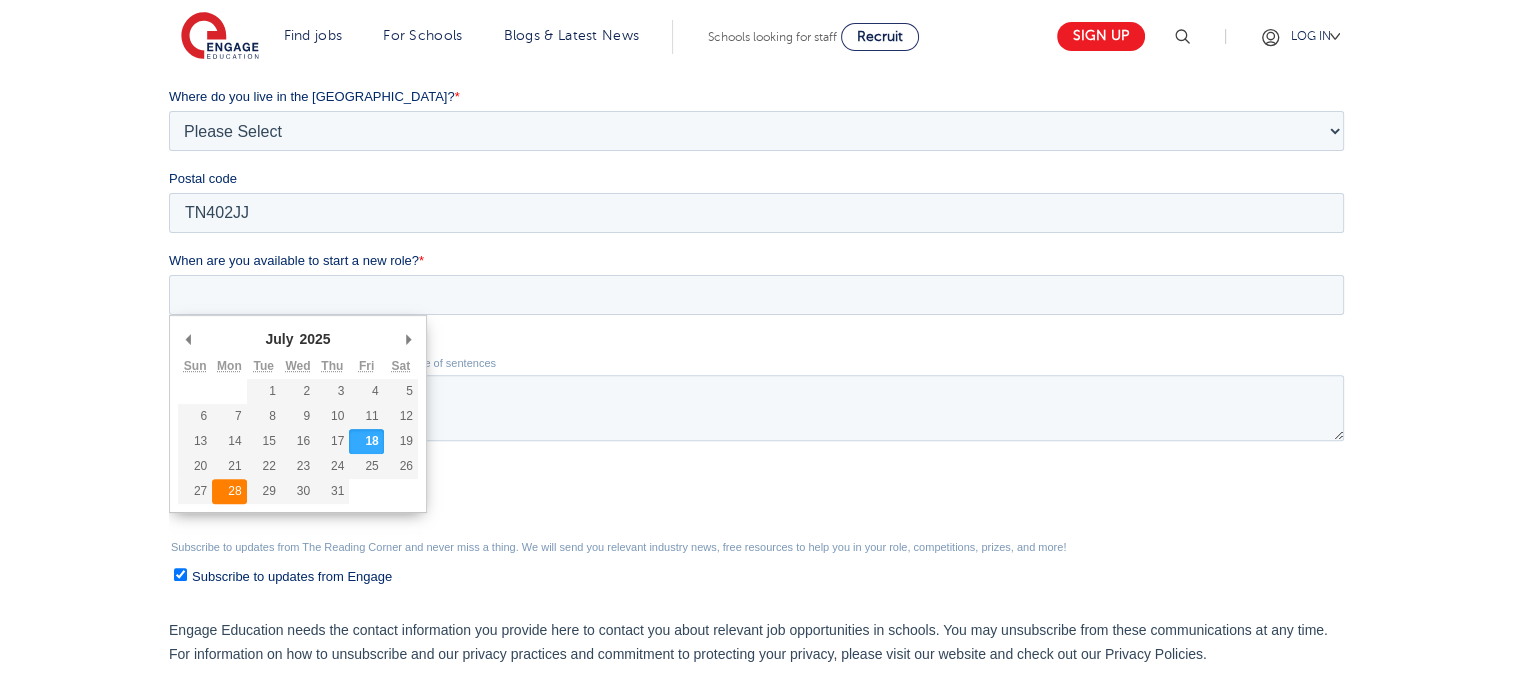 type on "2025/07/28" 